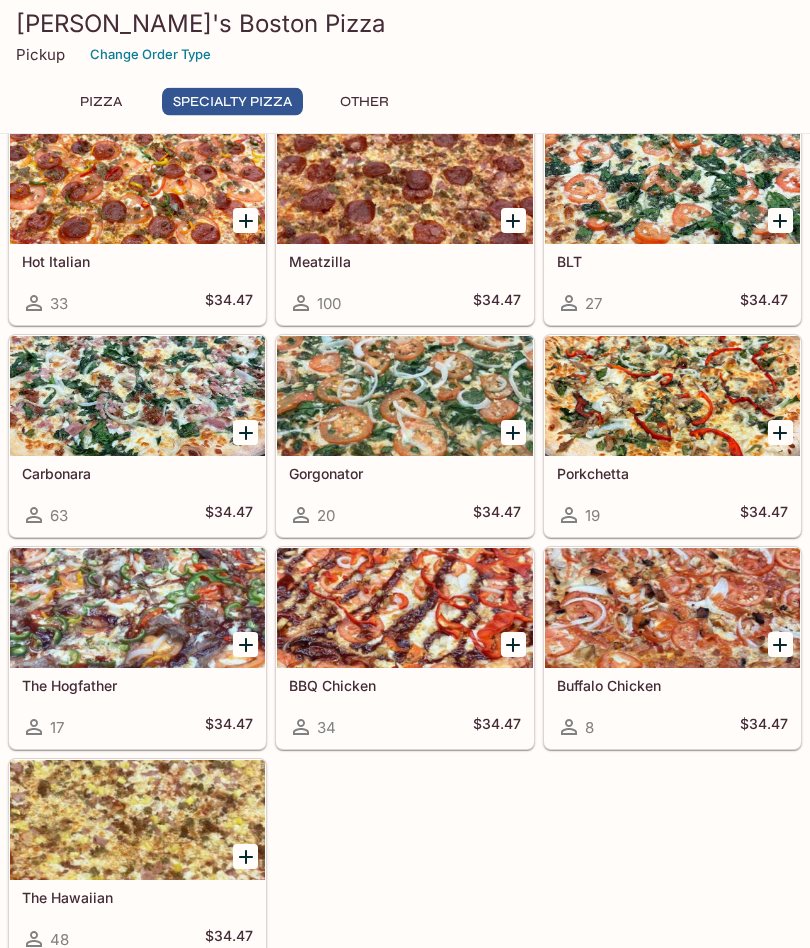 scroll, scrollTop: 1222, scrollLeft: 0, axis: vertical 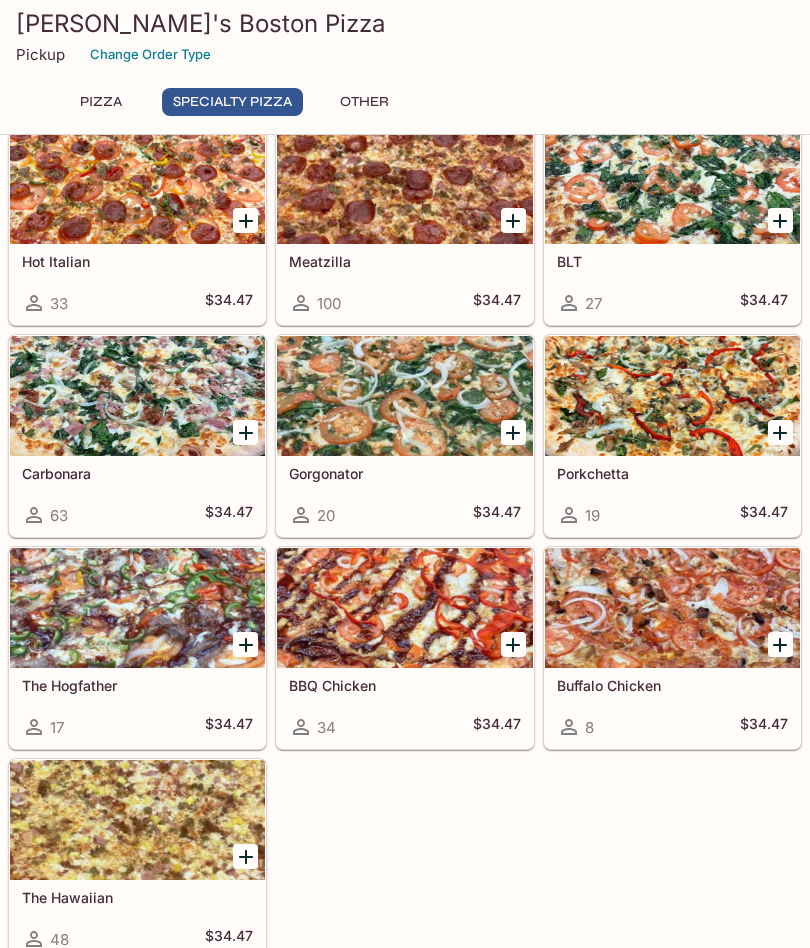 click at bounding box center [137, 820] 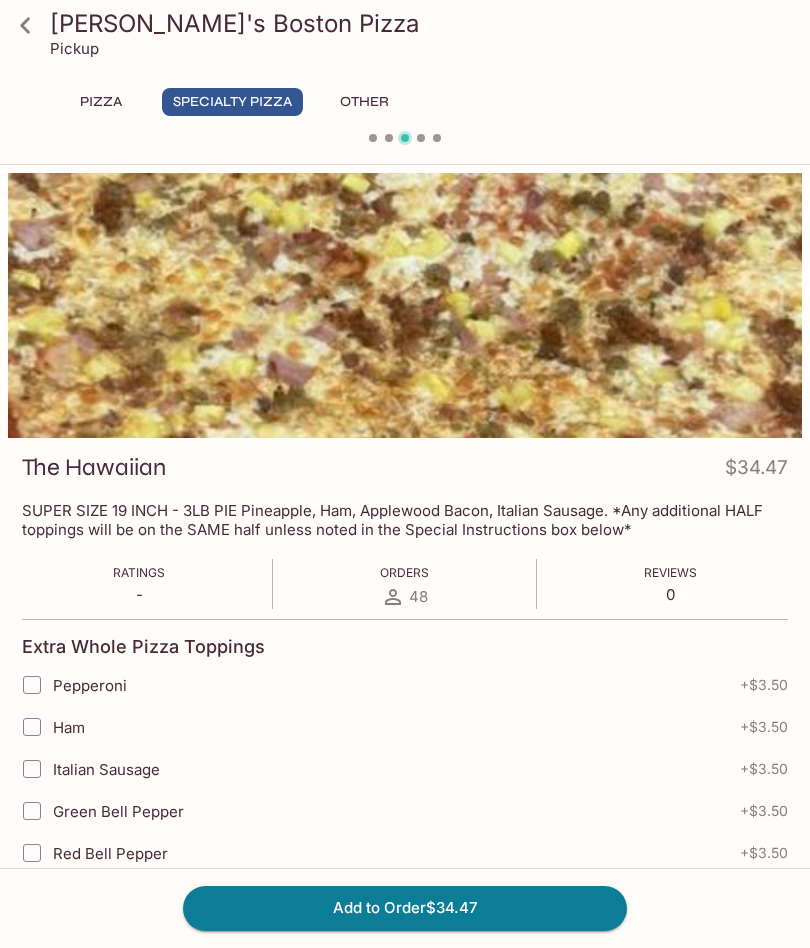 click on "Add to Order  $34.47" at bounding box center [405, 908] 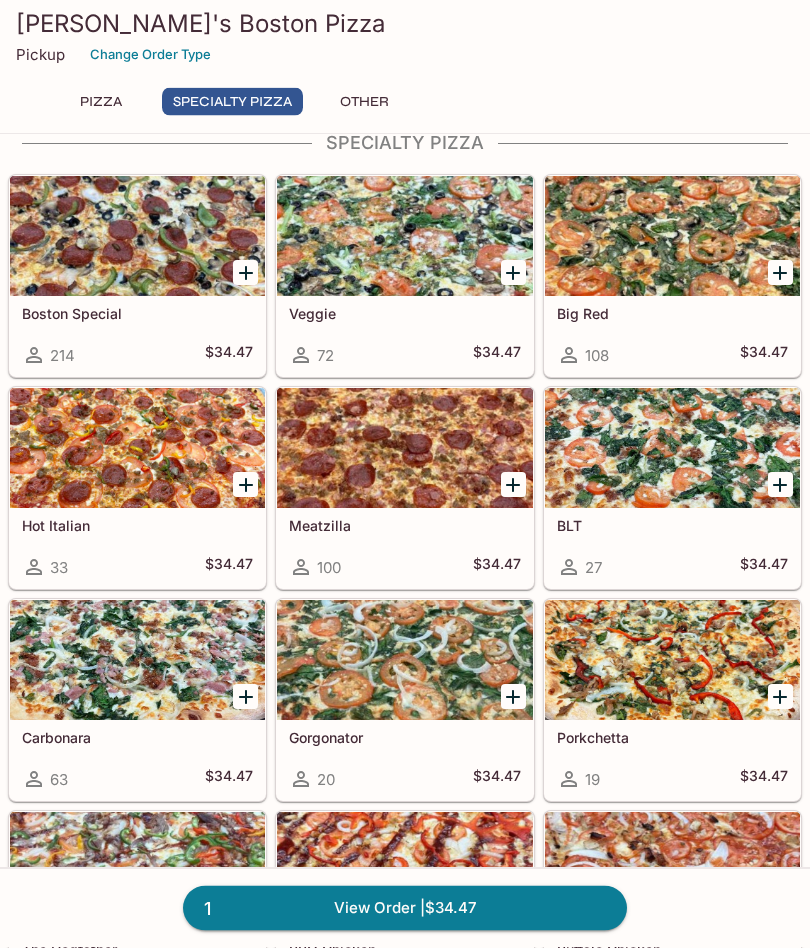 scroll, scrollTop: 958, scrollLeft: 0, axis: vertical 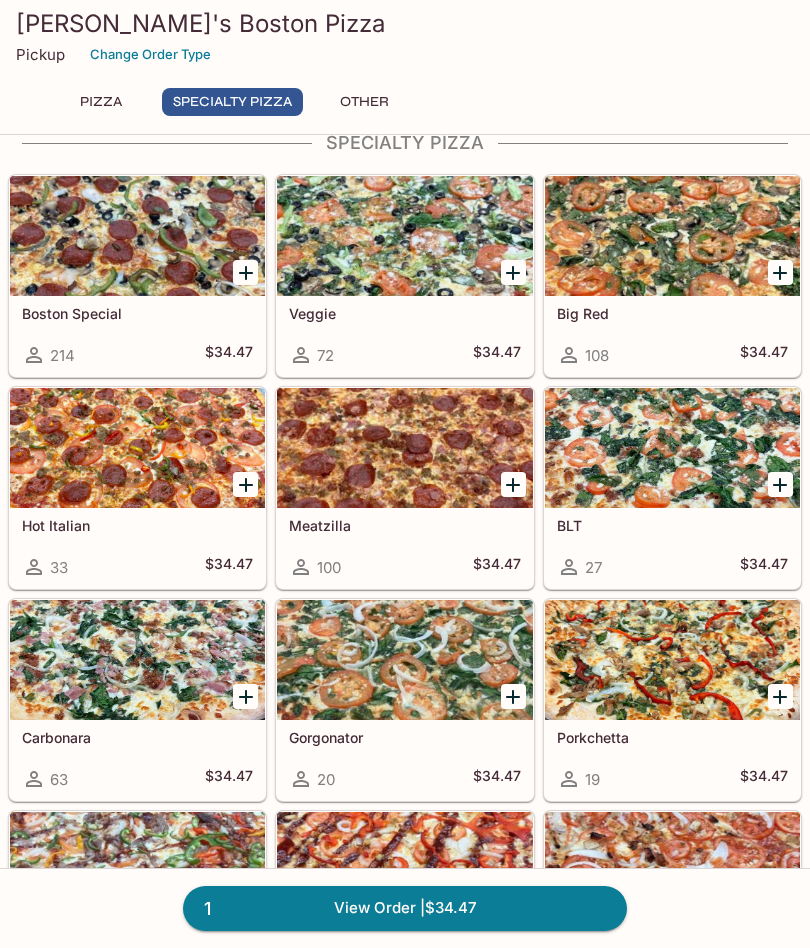click at bounding box center (672, 448) 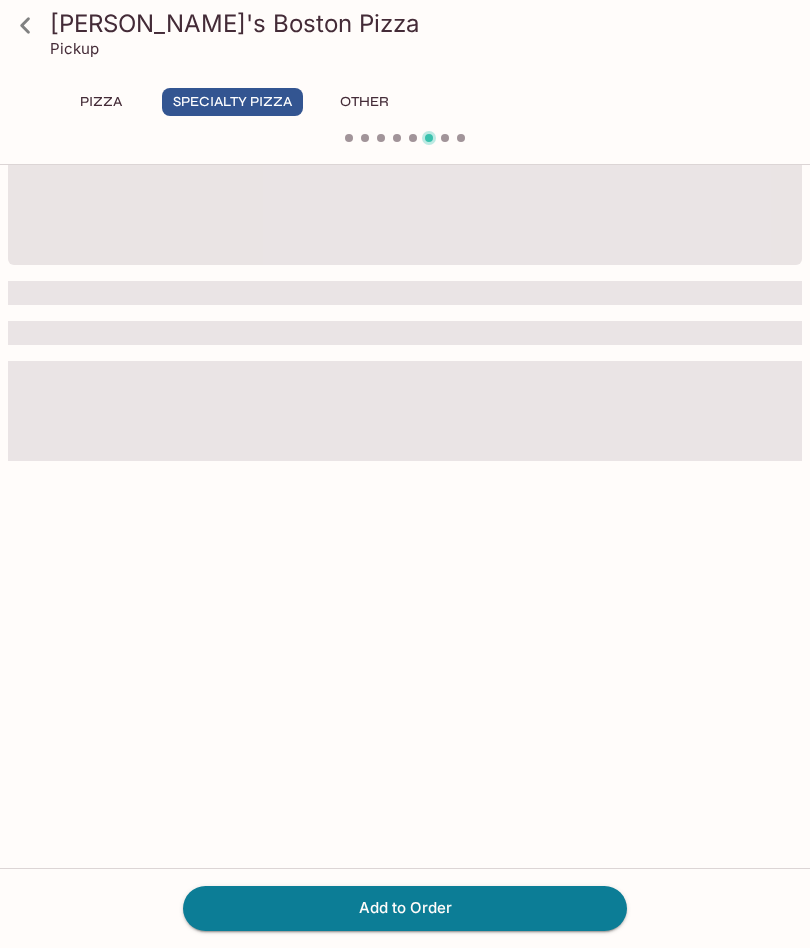 scroll, scrollTop: 0, scrollLeft: 0, axis: both 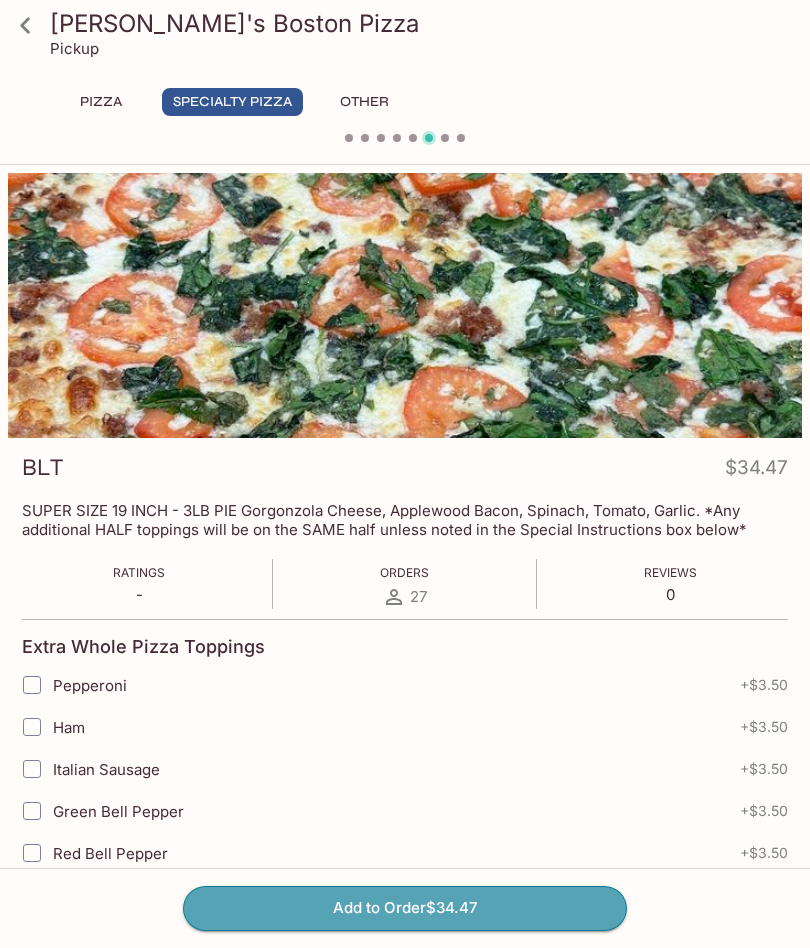 click on "Add to Order  $34.47" at bounding box center (405, 908) 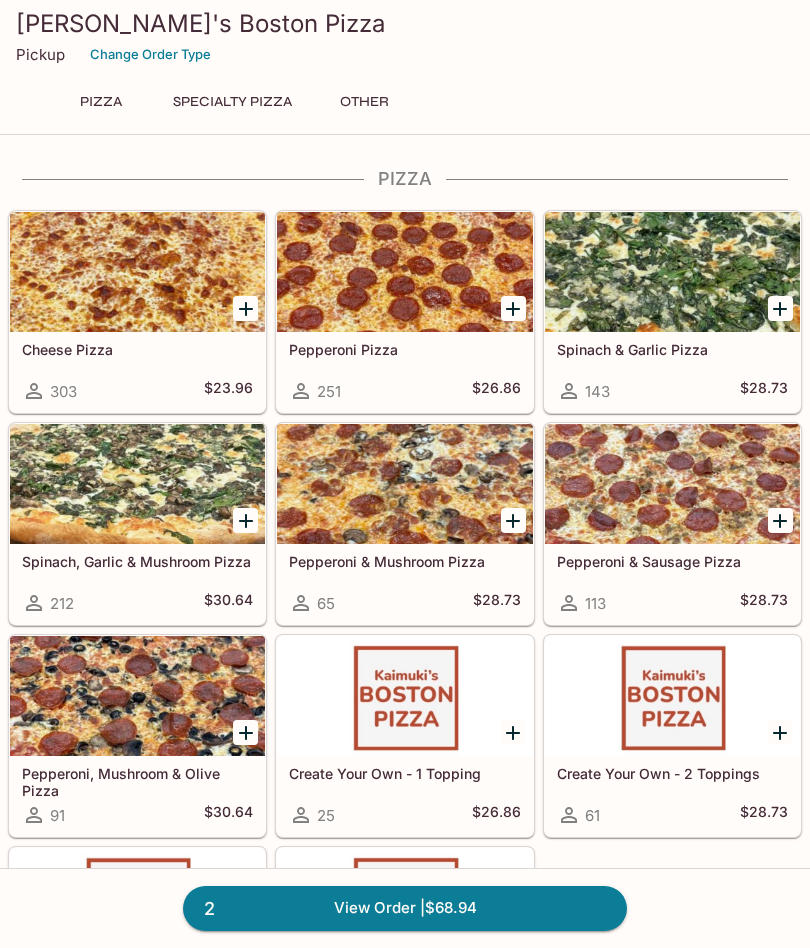 click on "2 View Order |  $68.94" at bounding box center (405, 908) 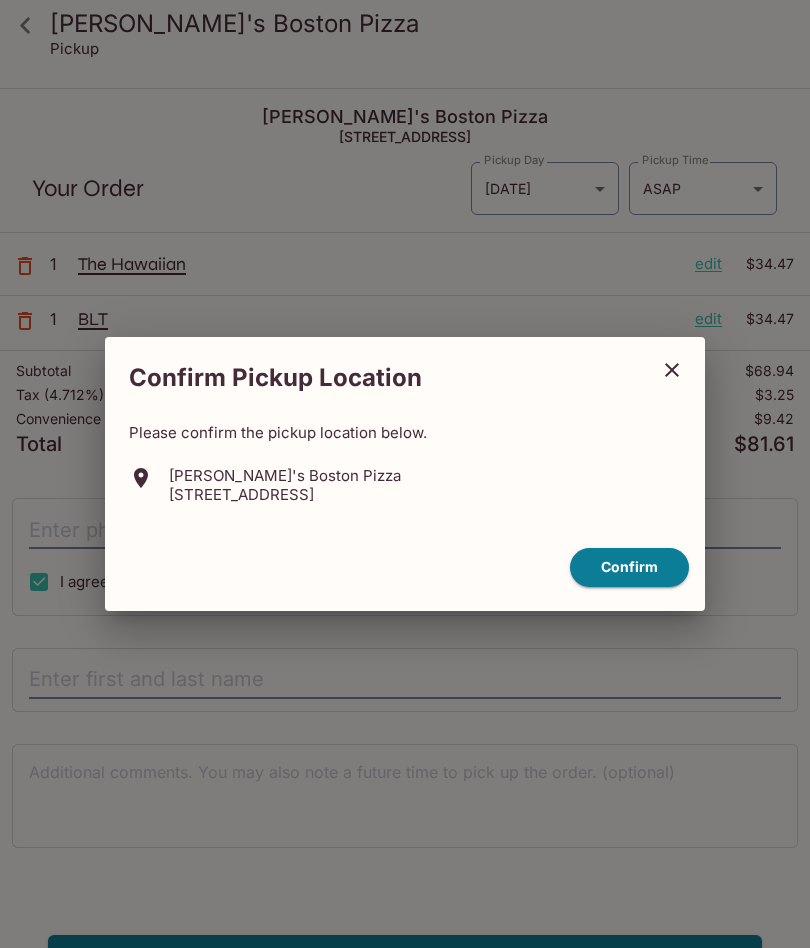 click on "Confirm" at bounding box center [629, 567] 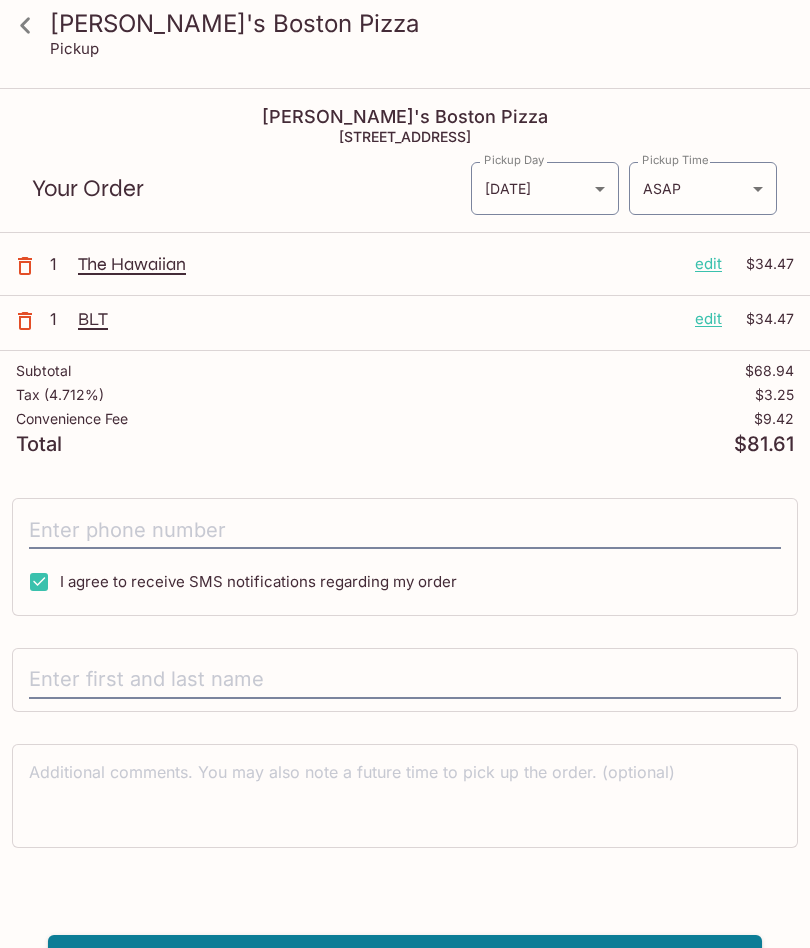 click at bounding box center [405, 680] 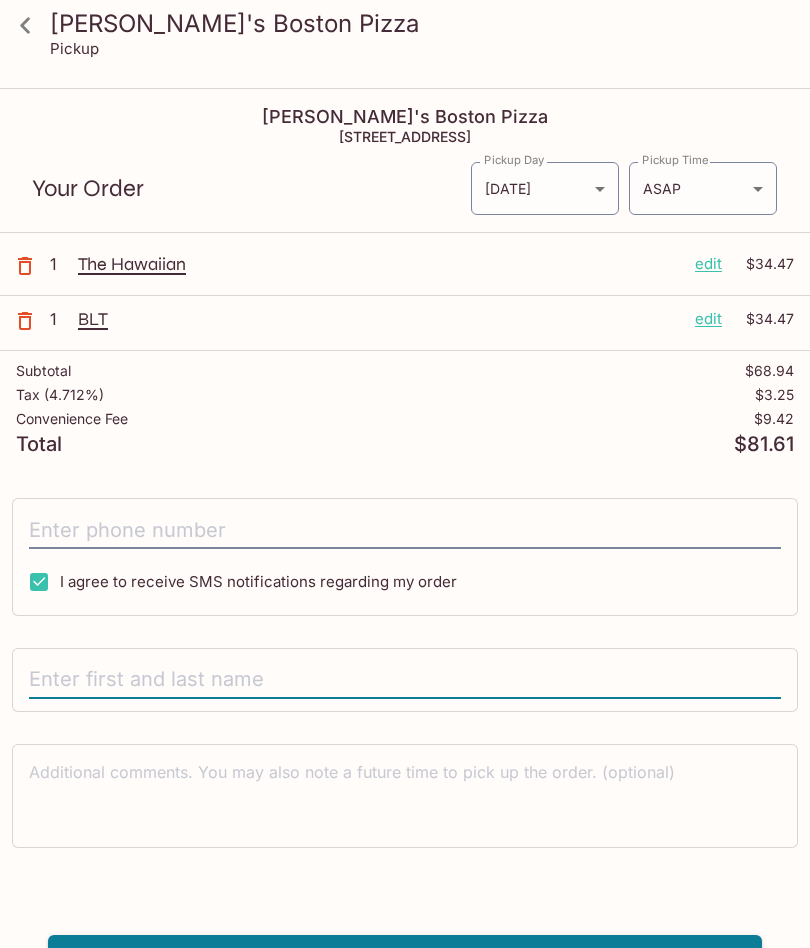 scroll, scrollTop: 84, scrollLeft: 0, axis: vertical 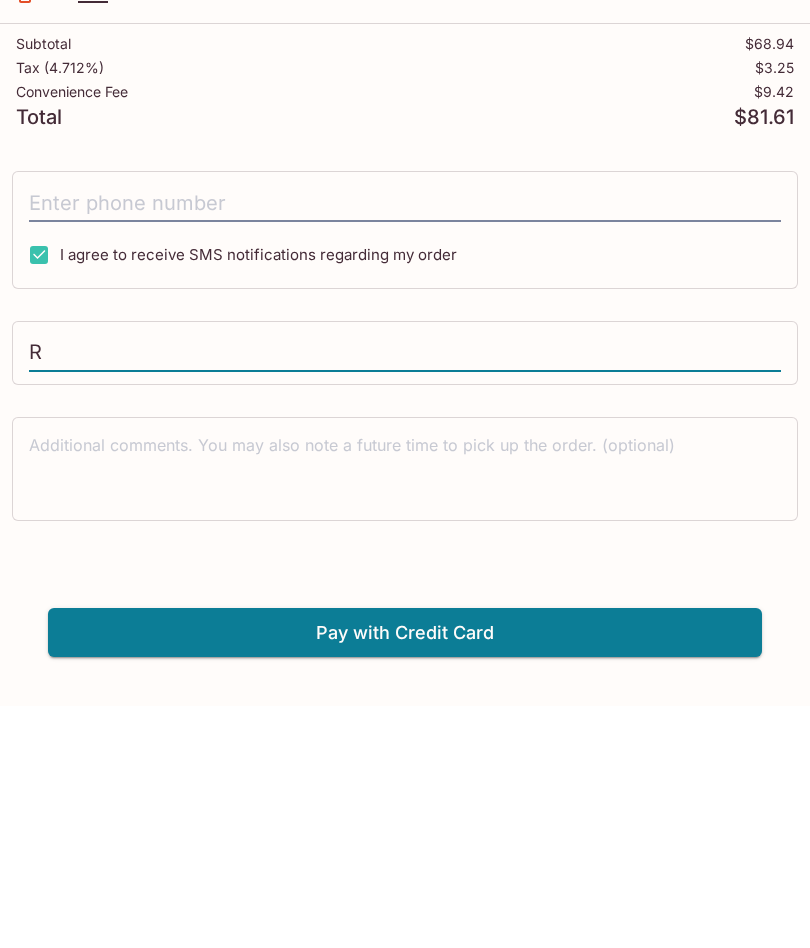 type on "Ra" 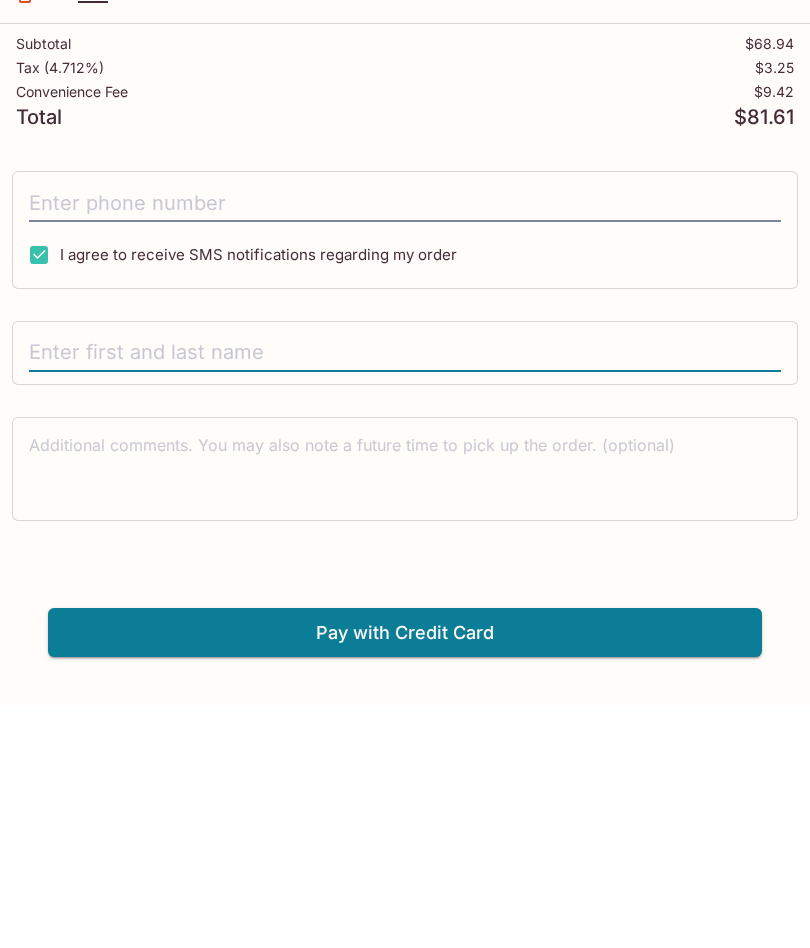 type on "[PERSON_NAME]" 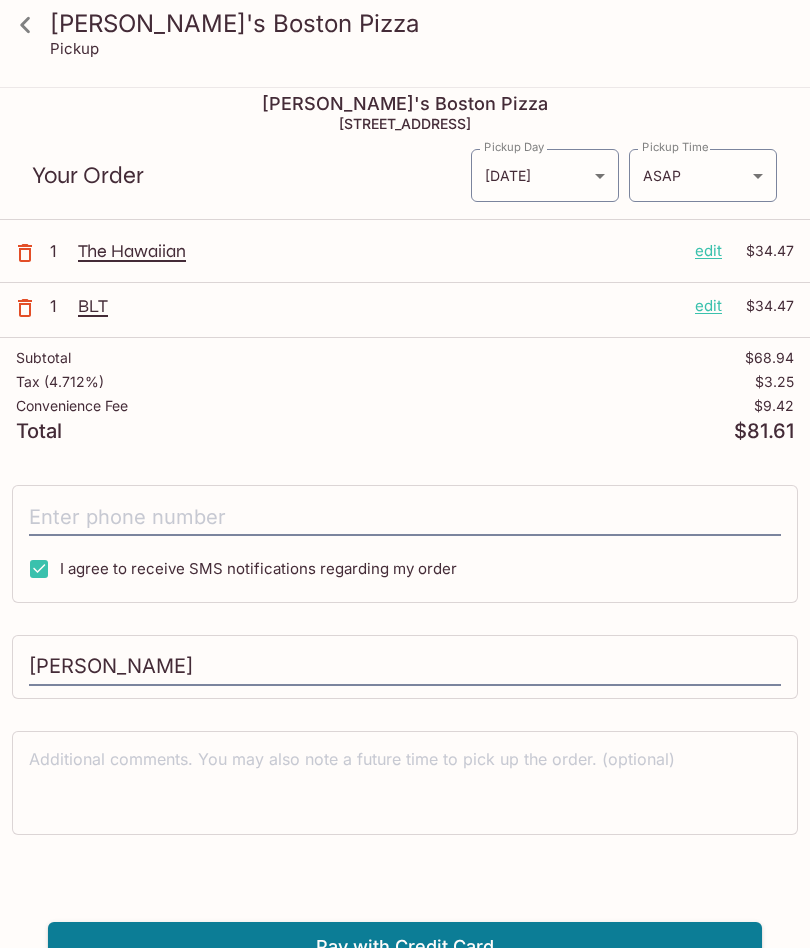 scroll, scrollTop: 13, scrollLeft: 0, axis: vertical 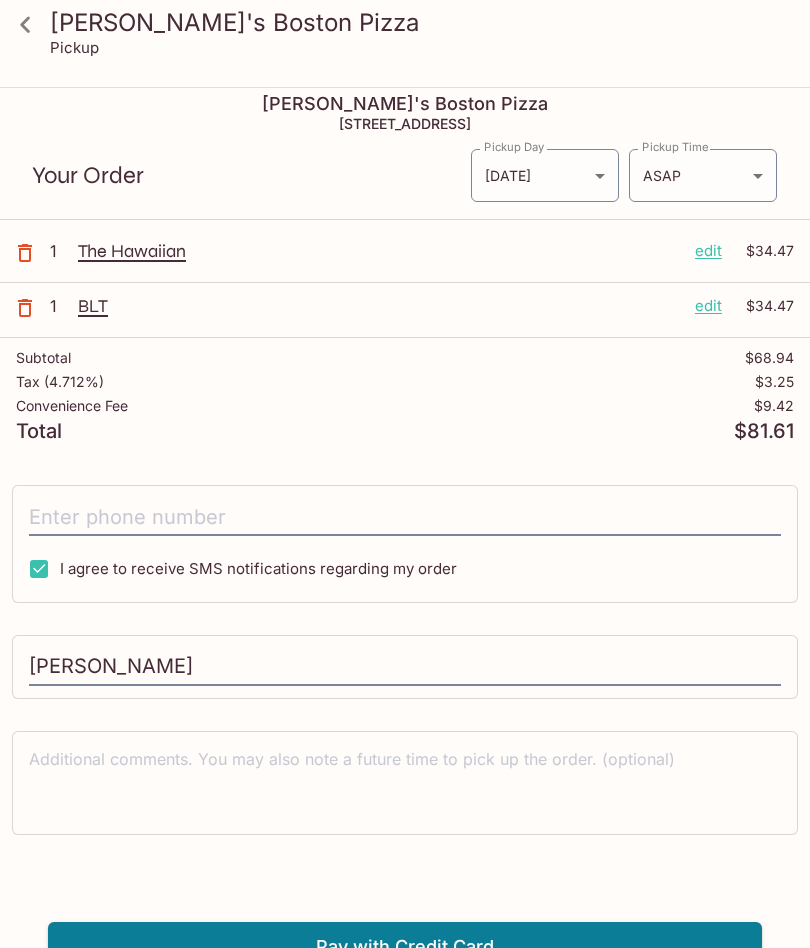 click on "Pay with Credit Card" at bounding box center [405, 948] 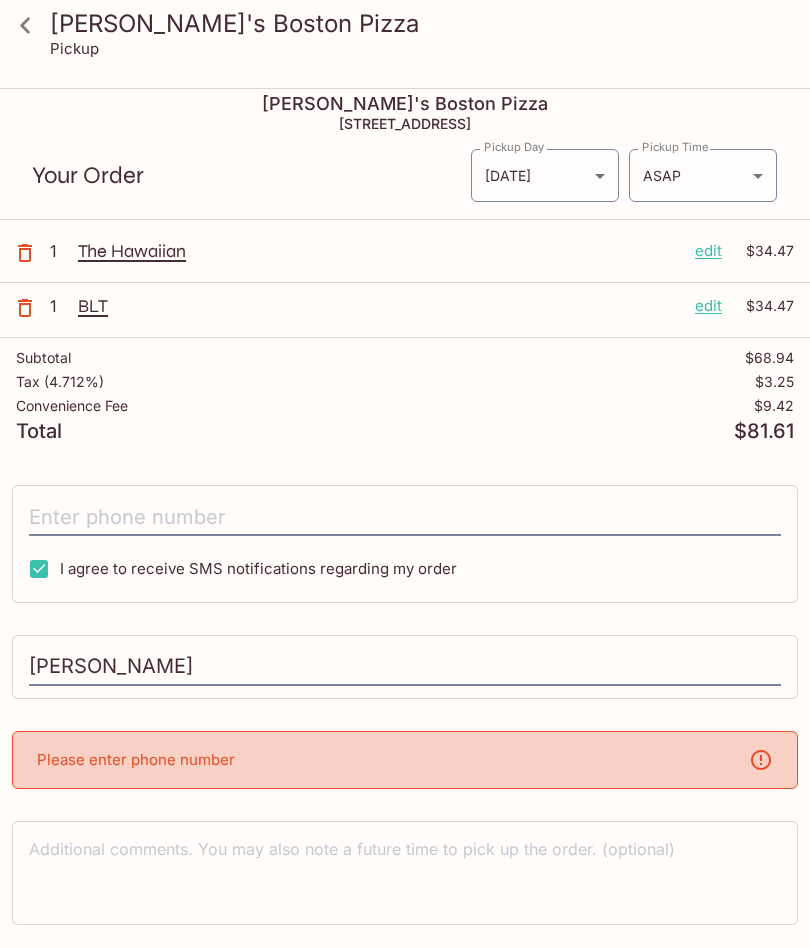 click on "Please enter phone number" at bounding box center [136, 759] 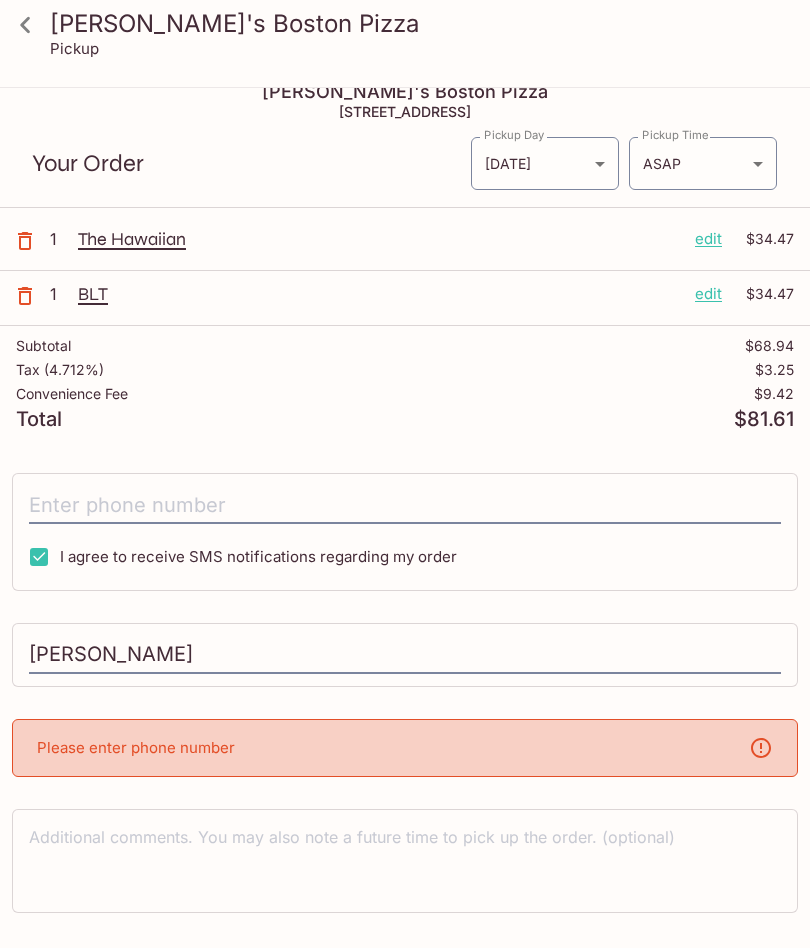 scroll, scrollTop: 48, scrollLeft: 0, axis: vertical 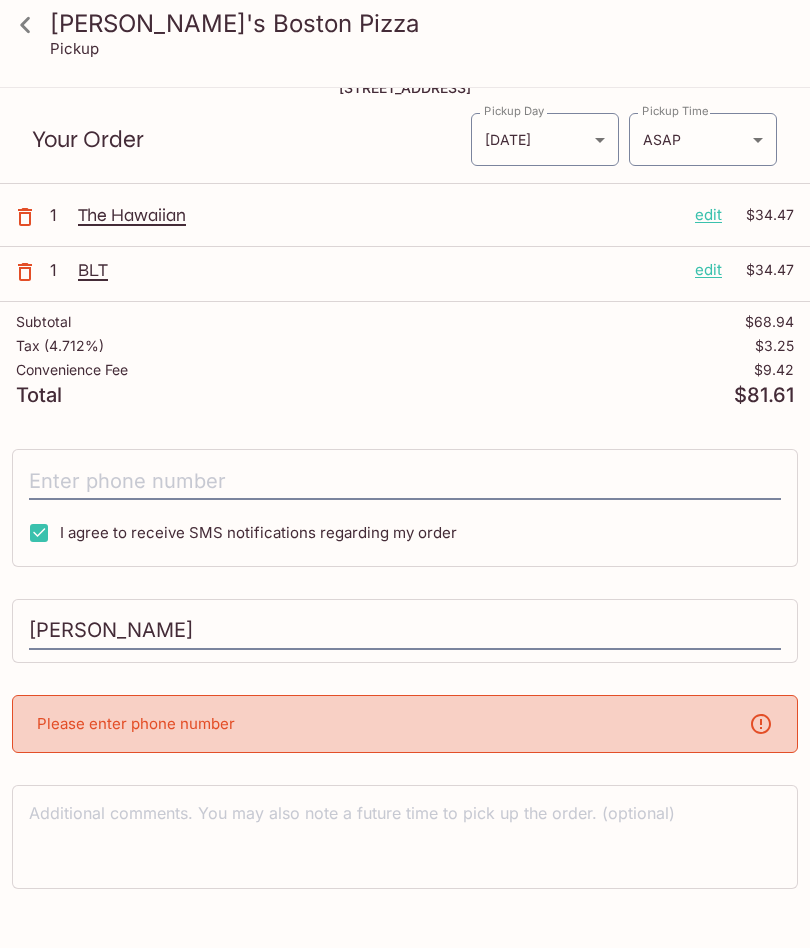 click on "Please enter phone number" at bounding box center (136, 724) 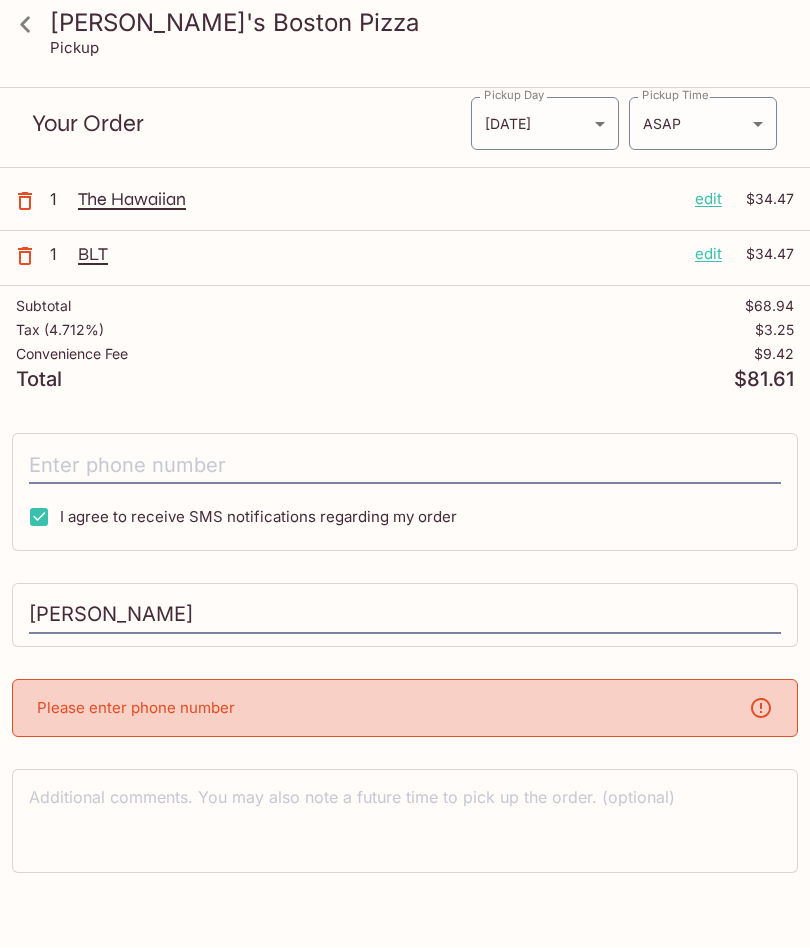 scroll, scrollTop: 65, scrollLeft: 0, axis: vertical 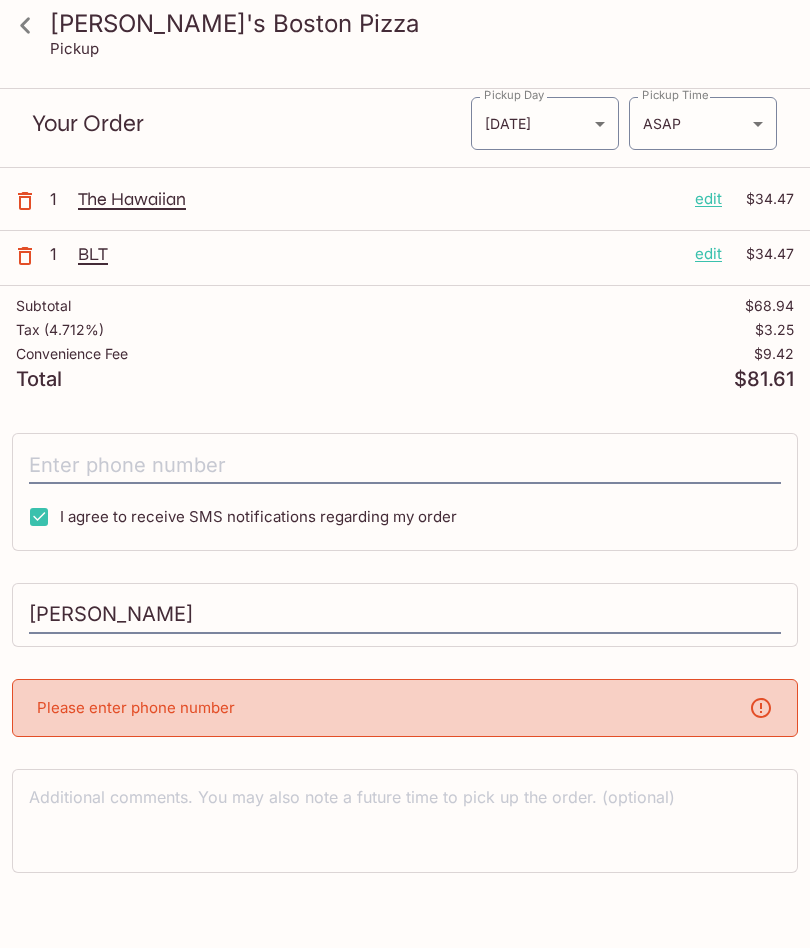 click on "Please enter phone number" at bounding box center (405, 708) 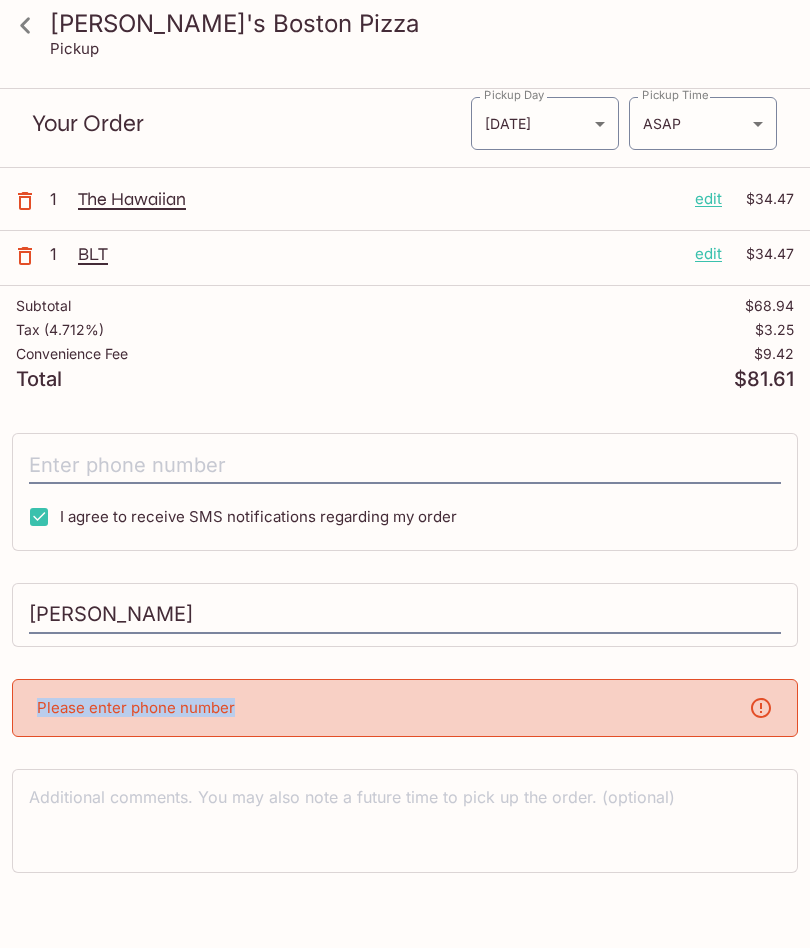 click on "Please enter phone number" at bounding box center [405, 708] 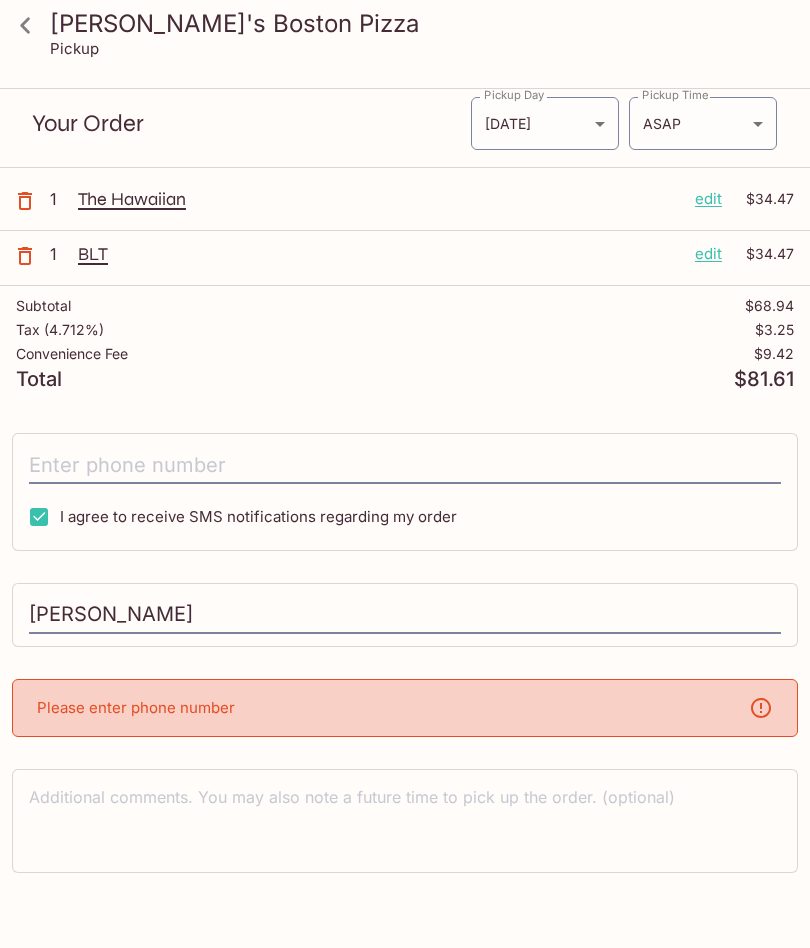 click on "Please enter phone number" at bounding box center [405, 708] 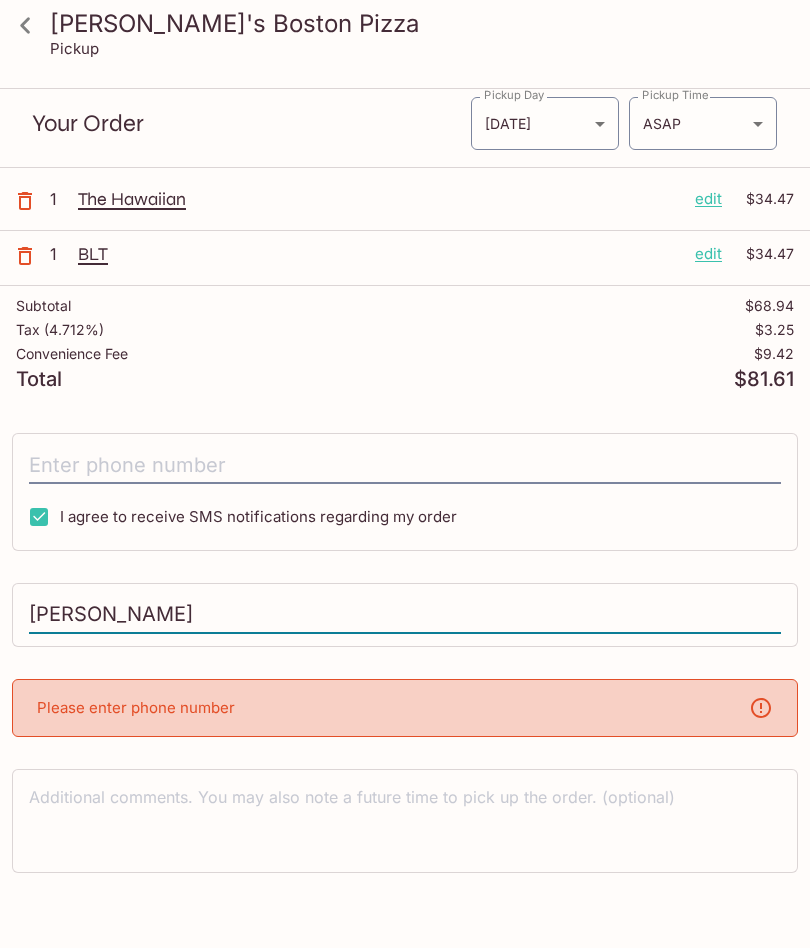 scroll, scrollTop: 64, scrollLeft: 0, axis: vertical 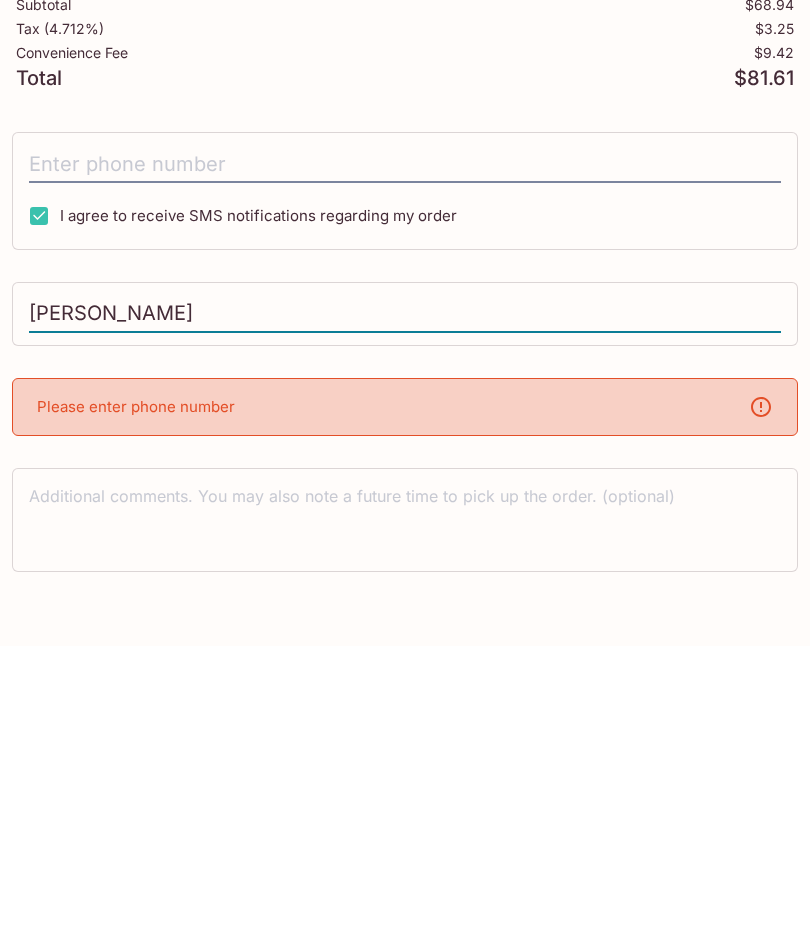 click on "[PERSON_NAME]" at bounding box center (405, 616) 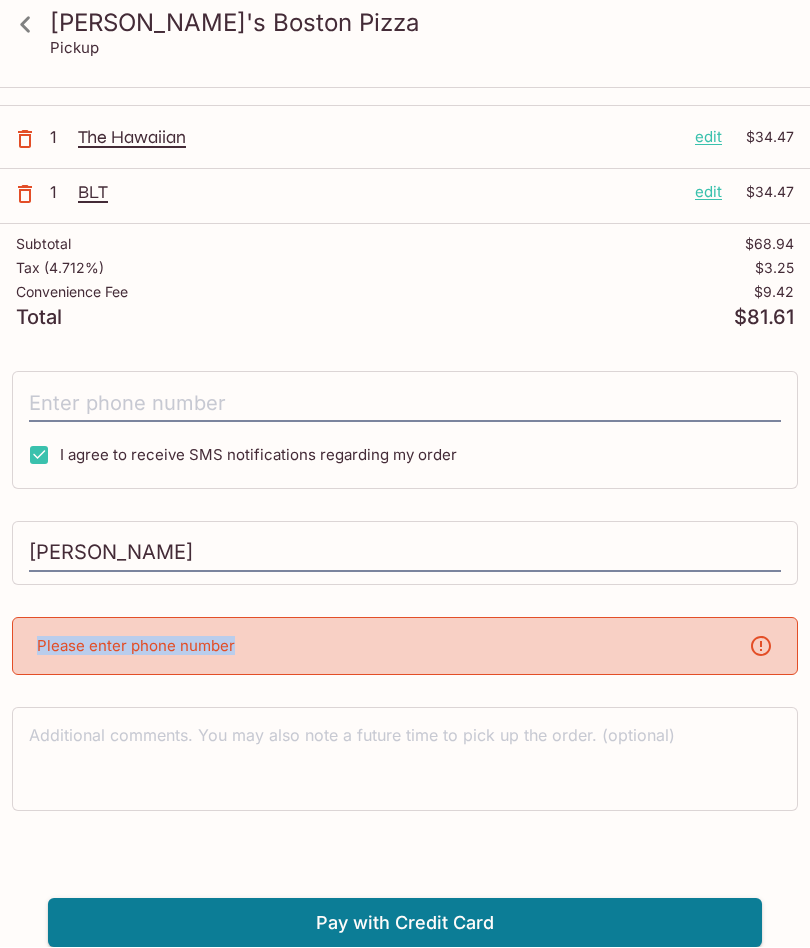 click on "BLT" at bounding box center [378, 193] 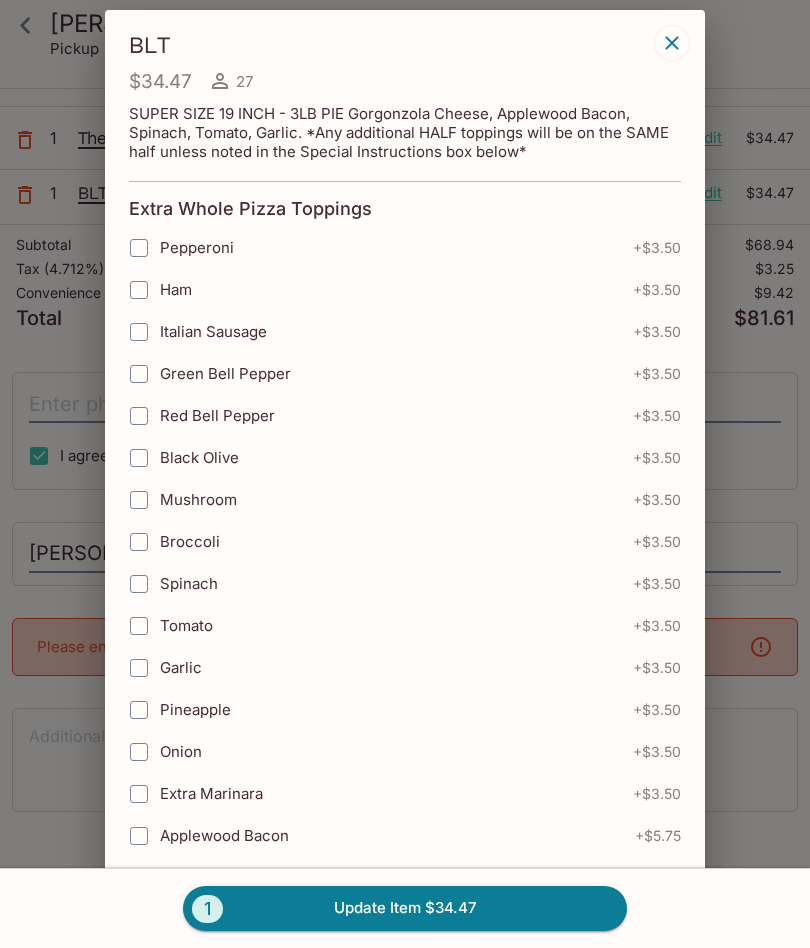 click on "BLT $34.47 27 SUPER SIZE 19 INCH - 3LB PIE
Gorgonzola Cheese, Applewood Bacon, Spinach, Tomato, Garlic.
*Any additional HALF toppings will be on the SAME half unless noted in the Special Instructions box below* Extra Whole Pizza Toppings Pepperoni +  $3.50 Ham +  $3.50 Italian Sausage +  $3.50 Green Bell Pepper +  $3.50 Red Bell Pepper +  $3.50 Black Olive +  $3.50 Mushroom +  $3.50 Broccoli +  $3.50 Spinach +  $3.50 Tomato +  $3.50 Garlic +  $3.50 Pineapple +  $3.50 Onion +  $3.50 Extra Marinara +  $3.50 Applewood Bacon +  $5.75 Kalua Pork +  $5.75 Chicken +  $5.75 Gorgonzola Cheese +  $5.75 Extra Mozzarella +  $5.75 Jalapeno +  $5.75 Extra 1/2 Pizza Toppings - All will be on same side unless noted in Special Instructions Pepperoni 1/2 +  $2.50 Ham 1/2 +  $2.50 Italian Sausage 1/2 +  $2.50 Green Bell Pepper 1/2 +  $2.50 Red Bell Pepper 1/2 +  $2.50 Black Olive 1/2 +  $2.50 Mushroom 1/2 +  $2.50 Broccoli 1/2 +  $2.50 Spinach 1/2 +  $2.50 Tomato 1/2 +  $2.50 Garlic 1/2 +  $2.50 Pineapple 1/2 +  $2.50 Onion 1/2" at bounding box center [405, 474] 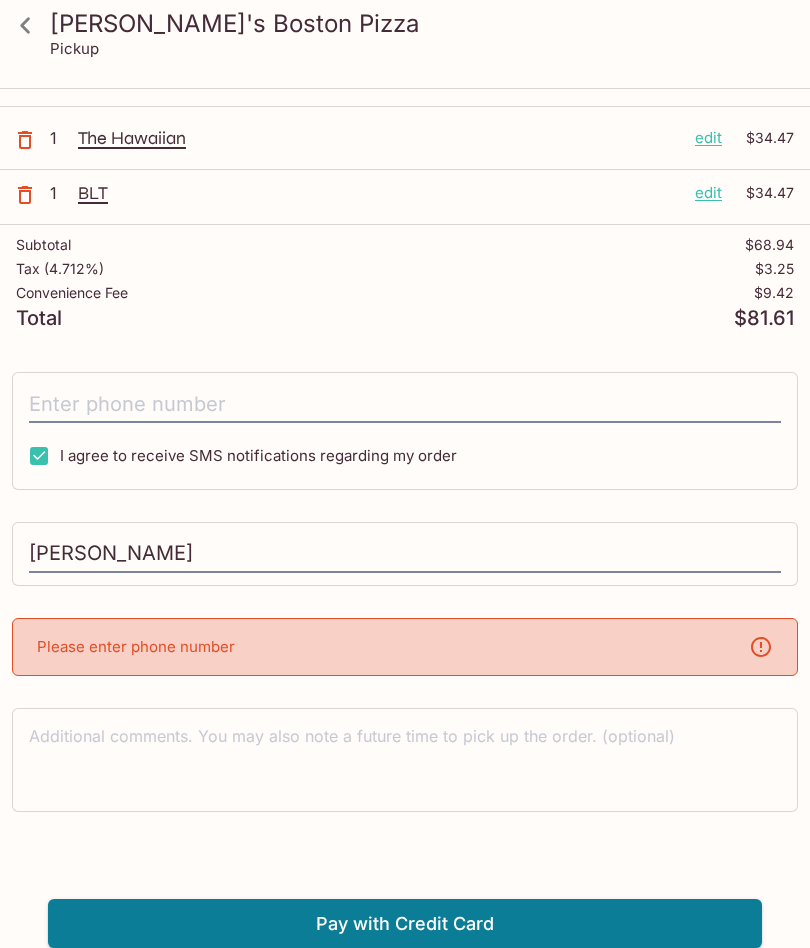 click 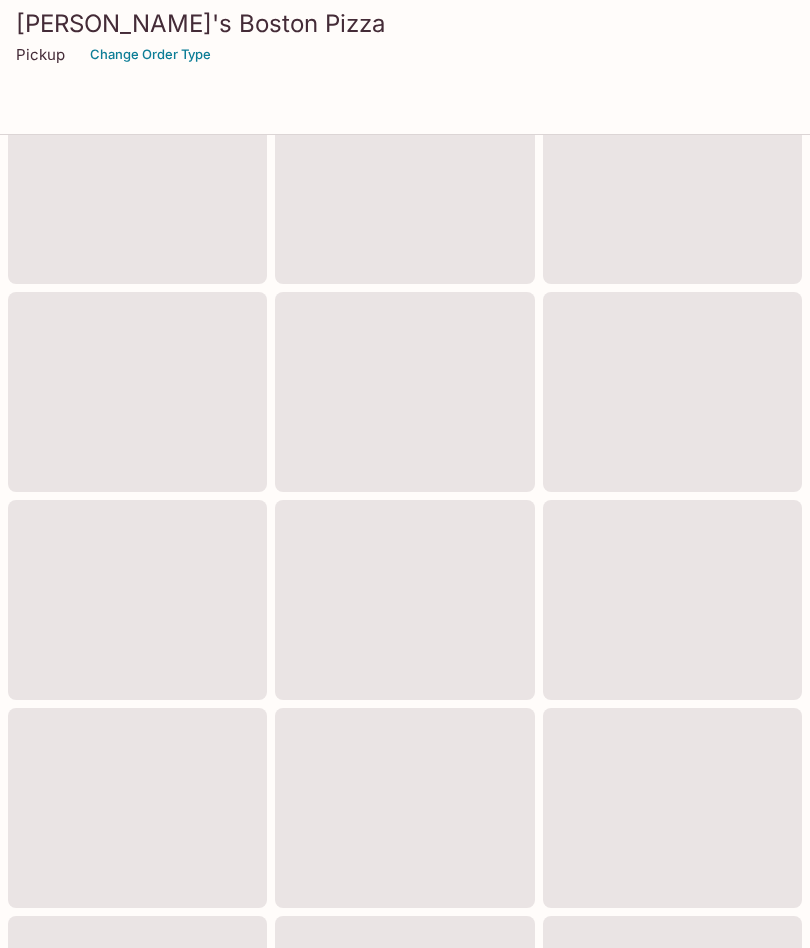 scroll, scrollTop: 0, scrollLeft: 0, axis: both 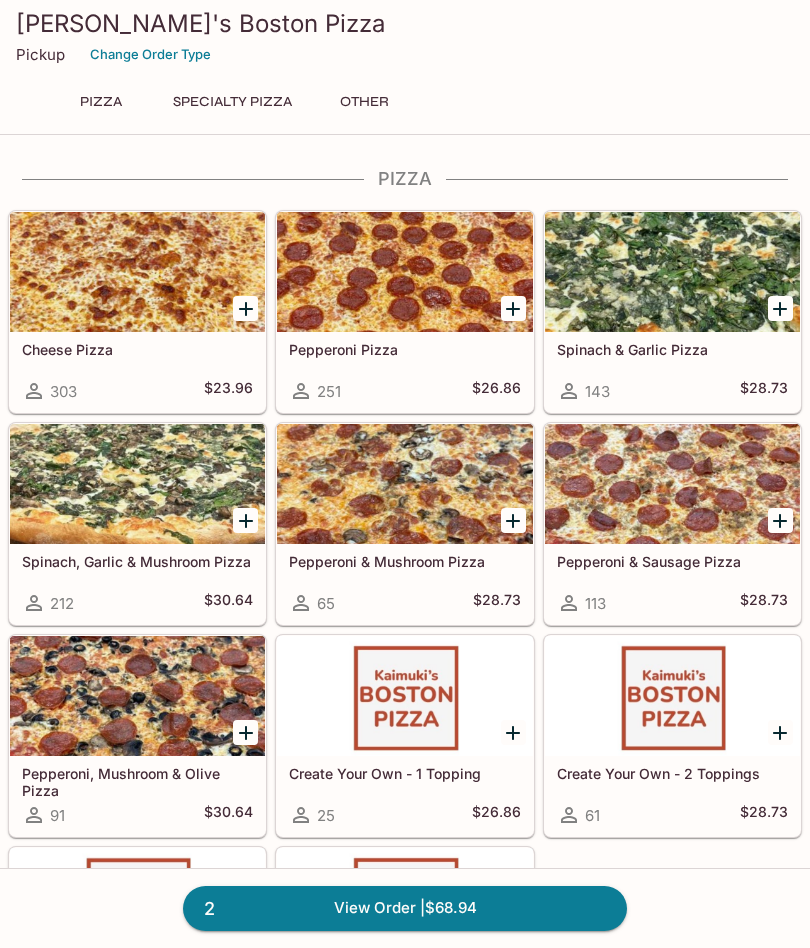 click on "[PERSON_NAME]'s Boston Pizza Pickup Change Order Type Pizza Specialty Pizza Other Pizza Cheese Pizza 303 $23.96 Pepperoni Pizza 251 $26.86 Spinach & Garlic Pizza 143 $28.73 Spinach, Garlic & Mushroom Pizza 212 $30.64 Pepperoni & Mushroom Pizza 65 $28.73 Pepperoni & Sausage Pizza 113 $28.73 Pepperoni, Mushroom & Olive Pizza 91 $30.64 Create Your Own - 1 Topping 25 $26.86 Create Your Own - 2 Toppings 61 $28.73 Create Your Own - 3 Toppings 88 $30.64 Create Your Own 1/2 & 1/2 Combo! 378 Specialty Pizza Boston Special 214 $34.47 Veggie 72 $34.47 Big Red 108 $34.47 Hot Italian 33 $34.47 Meatzilla 100 $34.47 1 BLT 27 $34.47 Carbonara 63 $34.47 Gorgonator 20 $34.47 Porkchetta 19 $34.47 The Hogfather 17 $34.47 BBQ Chicken 34 $34.47 Buffalo Chicken 8 $34.47 1 The Hawaiian 48 $34.47 Other Bottled Water 4 $2.00 Can Soda 26 $2.00 Side of Ranch 136 $0.50 Side of Marinara 40 $0.50 2 View Order |  $68.94 Kaimuki's Boston Pizza | Powered by [PERSON_NAME]" at bounding box center [405, 474] 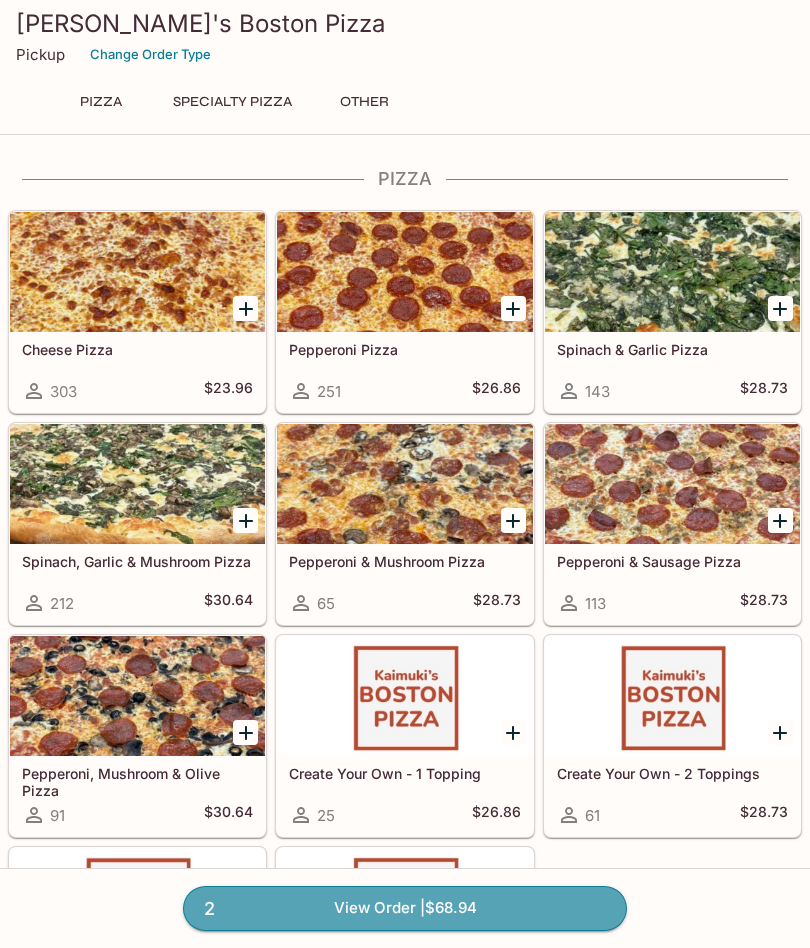 click on "[PERSON_NAME]'s Boston Pizza Pickup Change Order Type Pizza Specialty Pizza Other Pizza Cheese Pizza 303 $23.96 Pepperoni Pizza 251 $26.86 Spinach & Garlic Pizza 143 $28.73 Spinach, Garlic & Mushroom Pizza 212 $30.64 Pepperoni & Mushroom Pizza 65 $28.73 Pepperoni & Sausage Pizza 113 $28.73 Pepperoni, Mushroom & Olive Pizza 91 $30.64 Create Your Own - 1 Topping 25 $26.86 Create Your Own - 2 Toppings 61 $28.73 Create Your Own - 3 Toppings 88 $30.64 Create Your Own 1/2 & 1/2 Combo! 378 Specialty Pizza Boston Special 214 $34.47 Veggie 72 $34.47 Big Red 108 $34.47 Hot Italian 33 $34.47 Meatzilla 100 $34.47 1 BLT 27 $34.47 Carbonara 63 $34.47 Gorgonator 20 $34.47 Porkchetta 19 $34.47 The Hogfather 17 $34.47 BBQ Chicken 34 $34.47 Buffalo Chicken 8 $34.47 1 The Hawaiian 48 $34.47 Other Bottled Water 4 $2.00 Can Soda 26 $2.00 Side of Ranch 136 $0.50 Side of Marinara 40 $0.50 2 View Order |  $68.94 Kaimuki's Boston Pizza | Powered by [PERSON_NAME]" at bounding box center (405, 474) 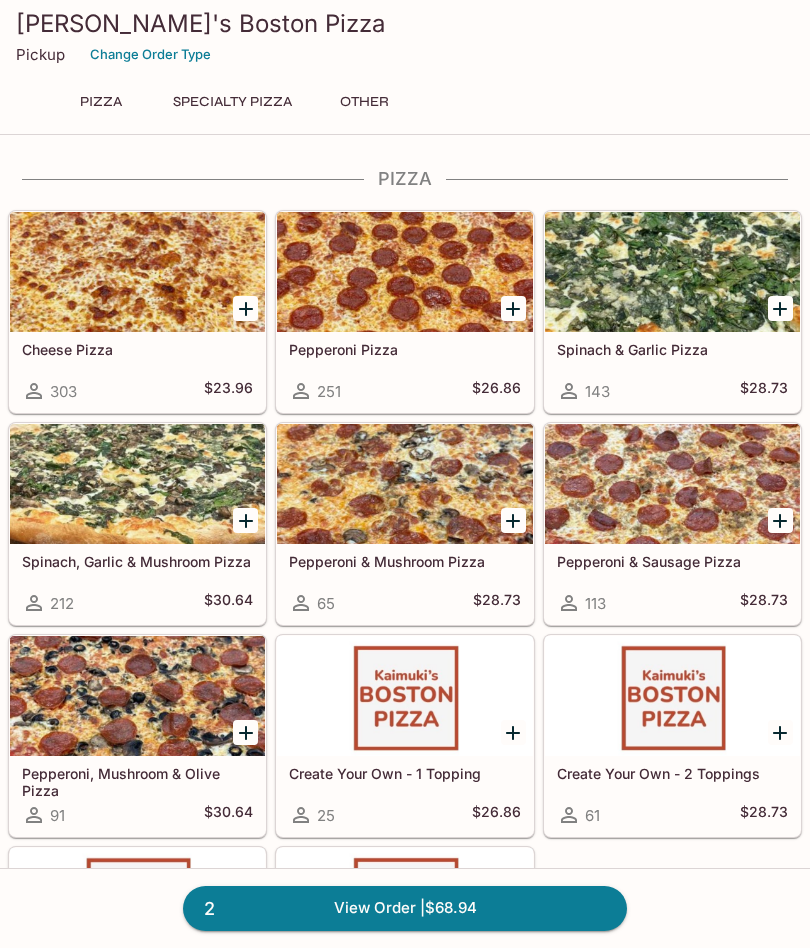 click on "[PERSON_NAME]'s Boston Pizza Pickup Change Order Type Pizza Specialty Pizza Other Pizza Cheese Pizza 303 $23.96 Pepperoni Pizza 251 $26.86 Spinach & Garlic Pizza 143 $28.73 Spinach, Garlic & Mushroom Pizza 212 $30.64 Pepperoni & Mushroom Pizza 65 $28.73 Pepperoni & Sausage Pizza 113 $28.73 Pepperoni, Mushroom & Olive Pizza 91 $30.64 Create Your Own - 1 Topping 25 $26.86 Create Your Own - 2 Toppings 61 $28.73 Create Your Own - 3 Toppings 88 $30.64 Create Your Own 1/2 & 1/2 Combo! 378 Specialty Pizza Boston Special 214 $34.47 Veggie 72 $34.47 Big Red 108 $34.47 Hot Italian 33 $34.47 Meatzilla 100 $34.47 1 BLT 27 $34.47 Carbonara 63 $34.47 Gorgonator 20 $34.47 Porkchetta 19 $34.47 The Hogfather 17 $34.47 BBQ Chicken 34 $34.47 Buffalo Chicken 8 $34.47 1 The Hawaiian 48 $34.47 Other Bottled Water 4 $2.00 Can Soda 26 $2.00 Side of Ranch 136 $0.50 Side of Marinara 40 $0.50 2 View Order |  $68.94 Kaimuki's Boston Pizza | Powered by [PERSON_NAME]" at bounding box center (405, 474) 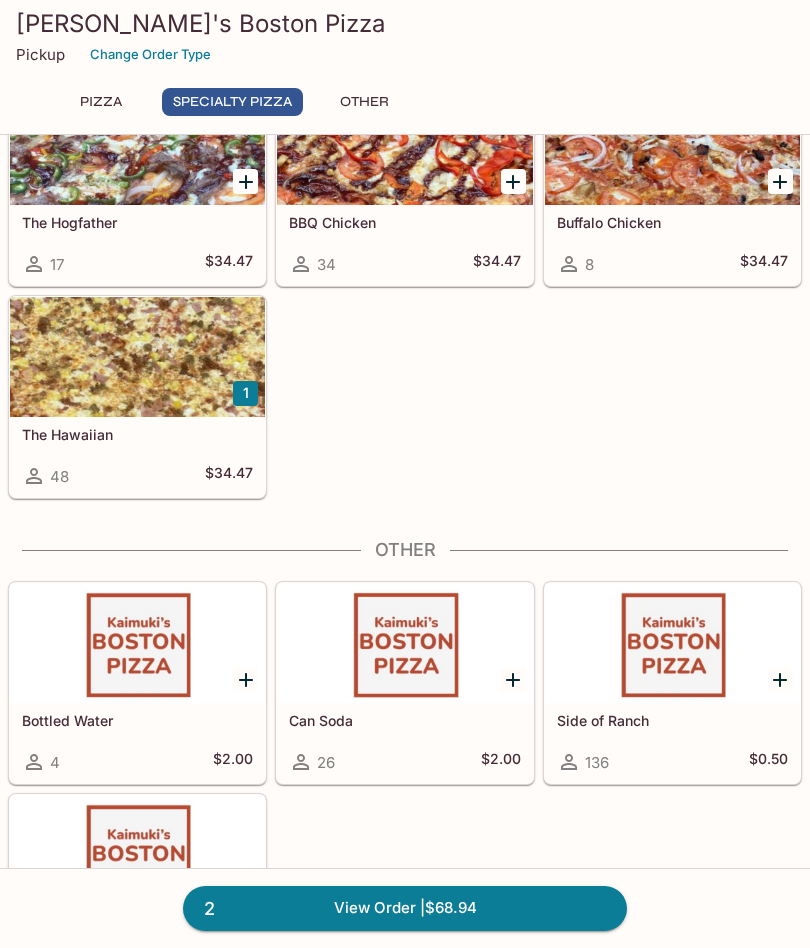 scroll, scrollTop: 1494, scrollLeft: 0, axis: vertical 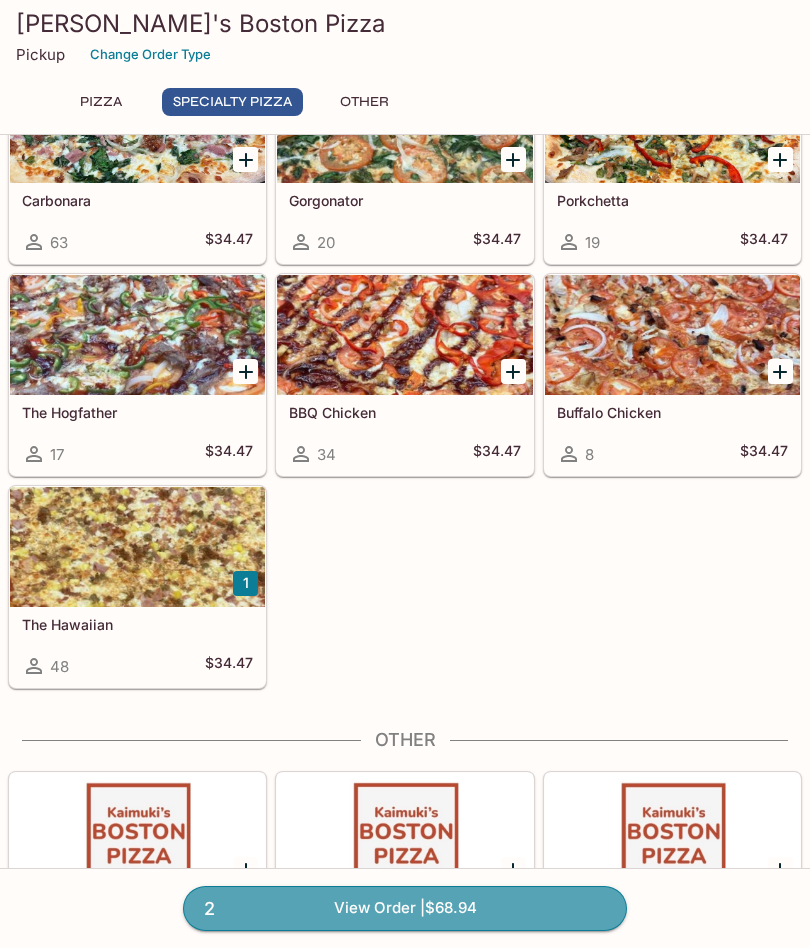 click on "2 View Order |  $68.94" at bounding box center (405, 908) 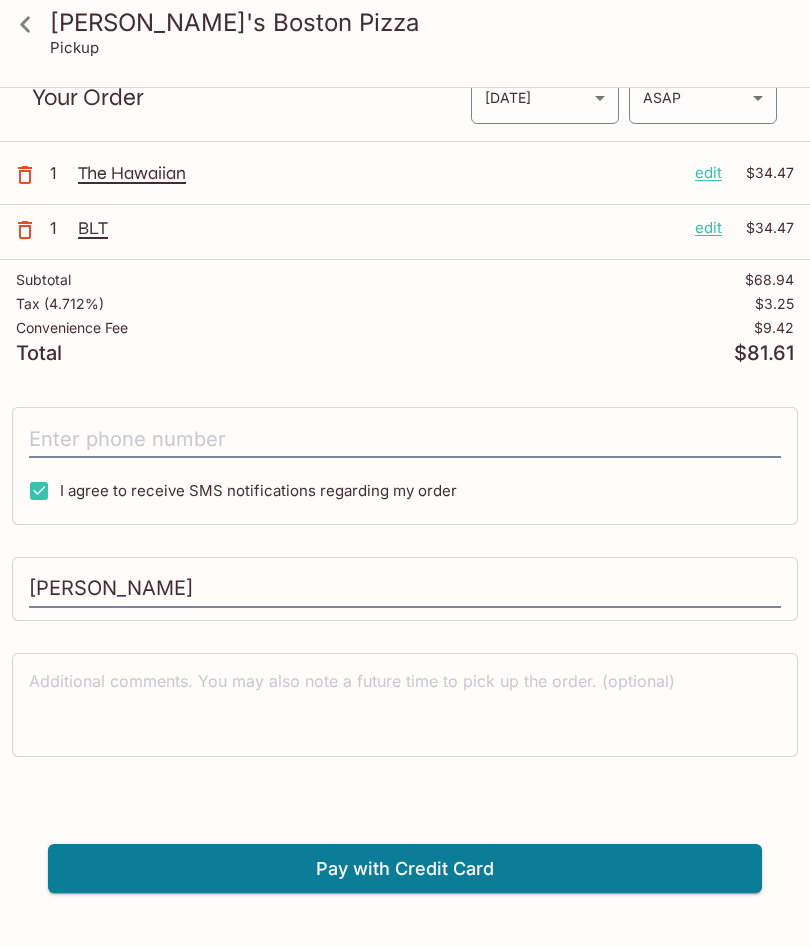 click at bounding box center (405, 440) 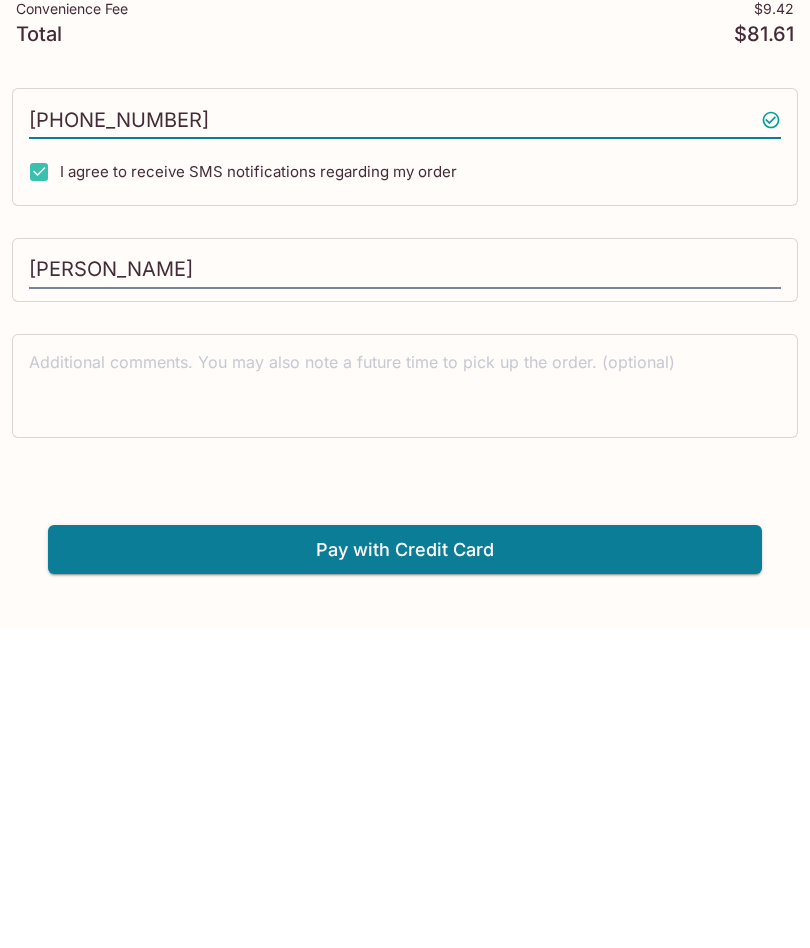 type on "[PHONE_NUMBER]" 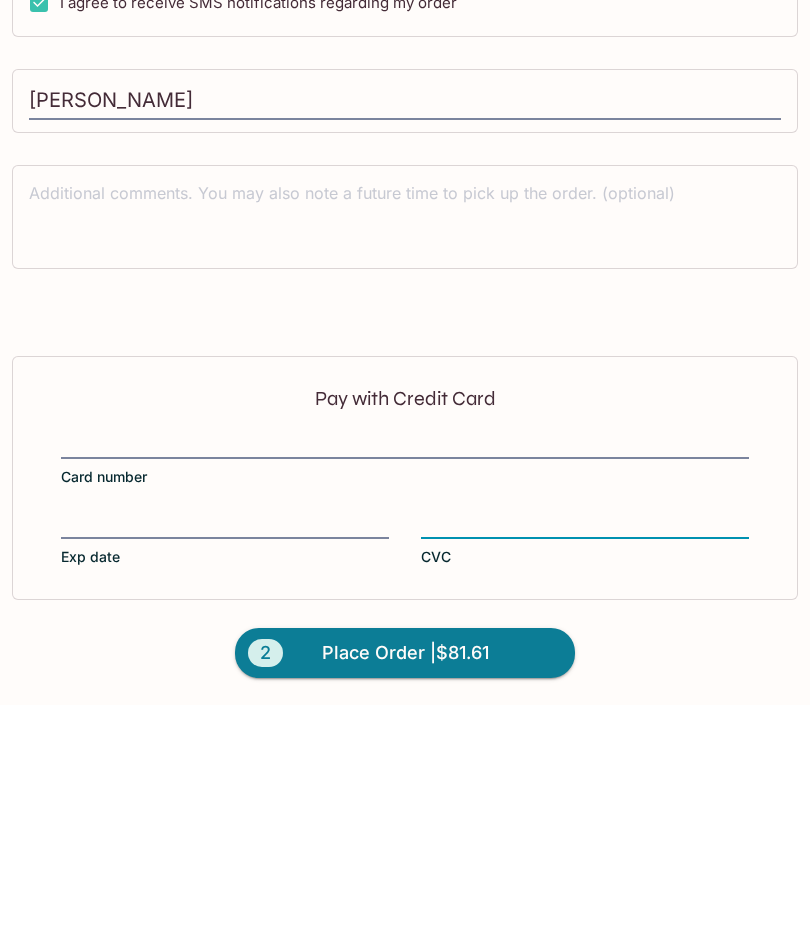 scroll, scrollTop: 258, scrollLeft: 0, axis: vertical 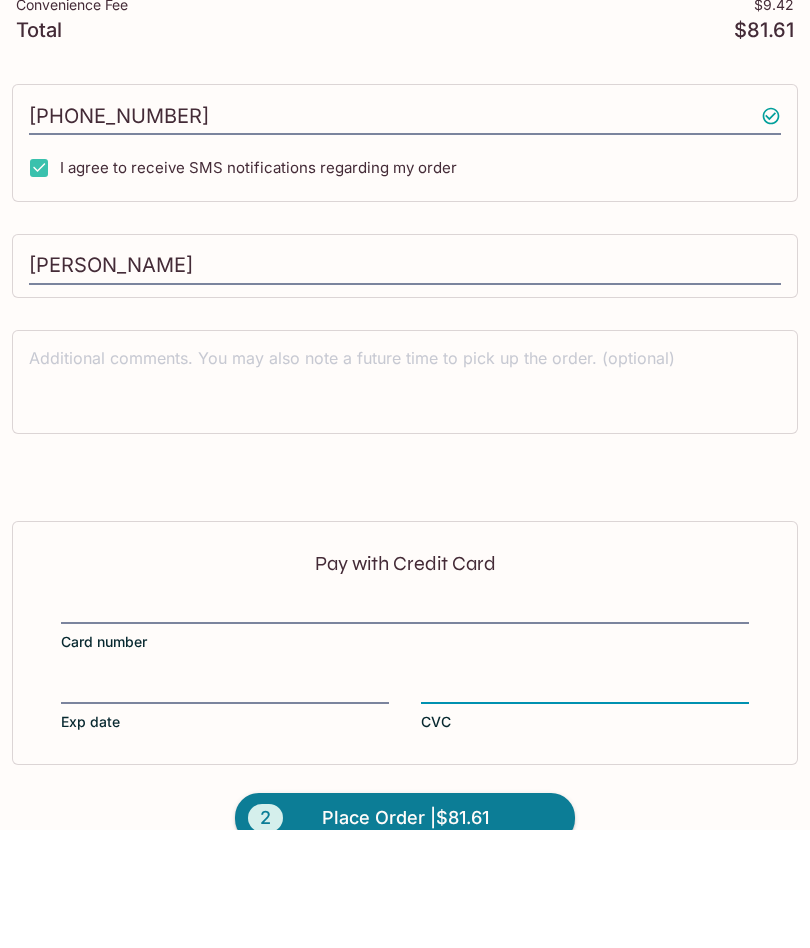 click on "Place Order |  $81.61" at bounding box center (405, 936) 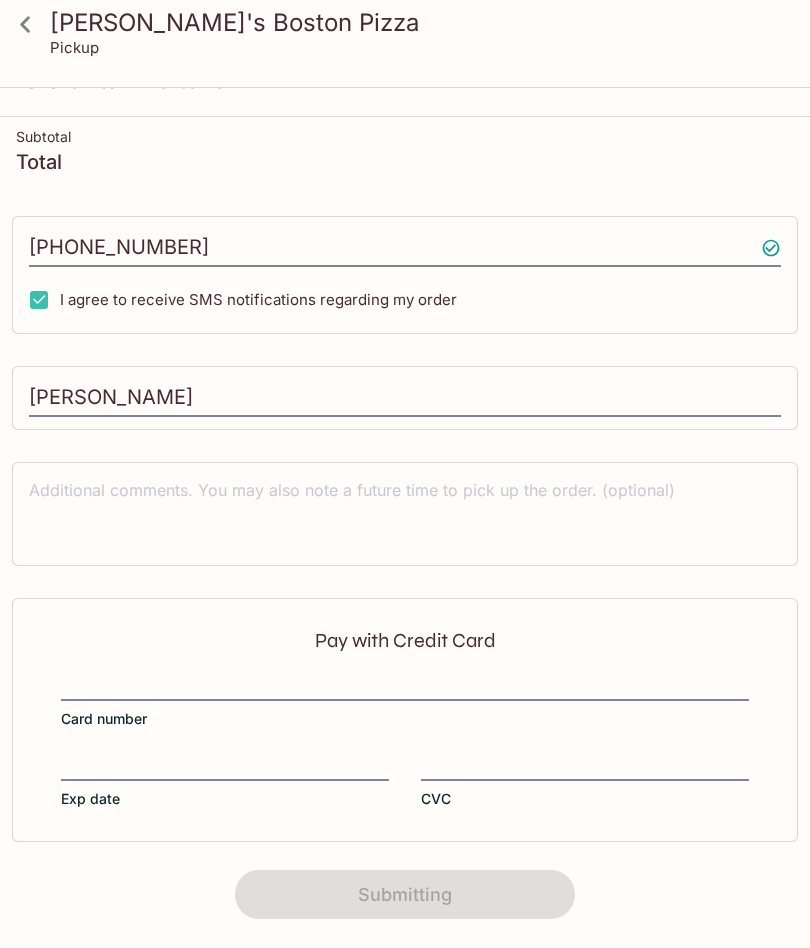 scroll, scrollTop: 77, scrollLeft: 0, axis: vertical 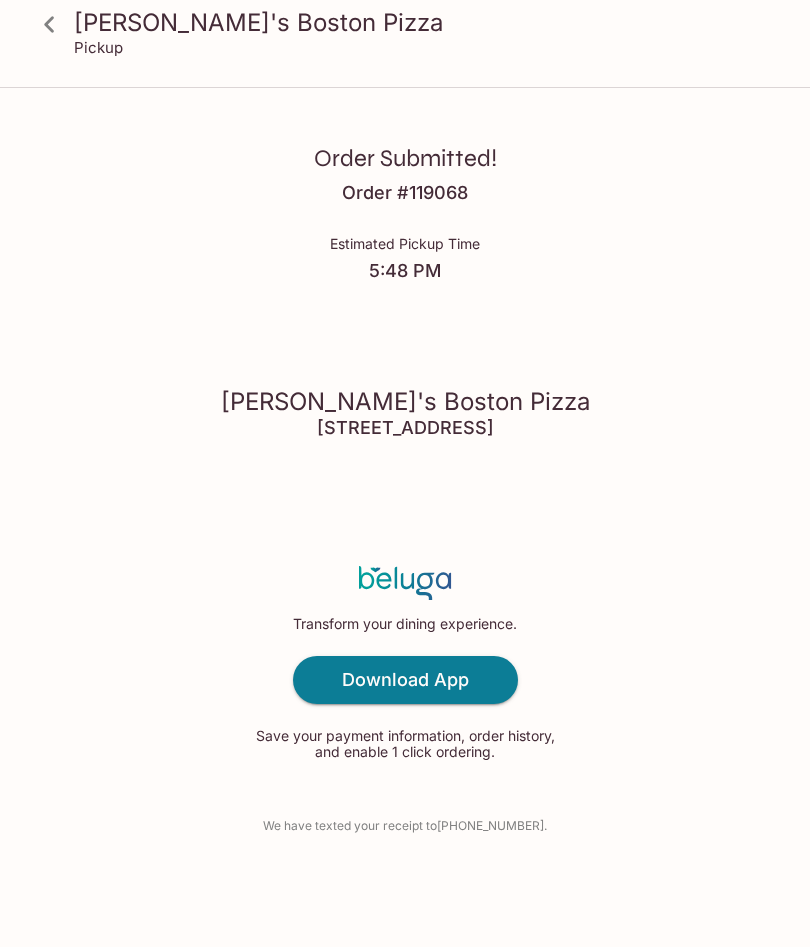 click on "Order Submitted! Order # 119068 Estimated Pickup Time 5:48 PM [PERSON_NAME]'s Boston Pizza [STREET_ADDRESS] Transform your dining experience. Download App Save your payment information, order history, and enable 1 click ordering. We have texted your receipt to  [PHONE_NUMBER] ." at bounding box center (405, 474) 